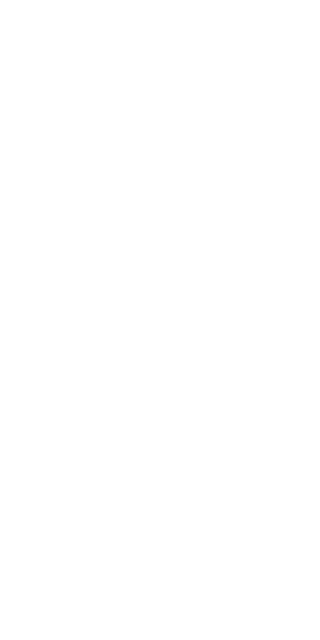 scroll, scrollTop: 0, scrollLeft: 0, axis: both 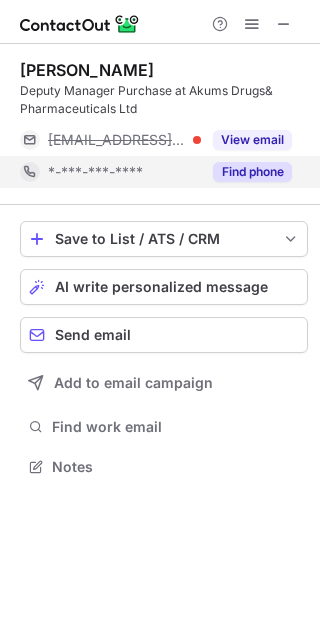 click on "Find phone" at bounding box center [252, 172] 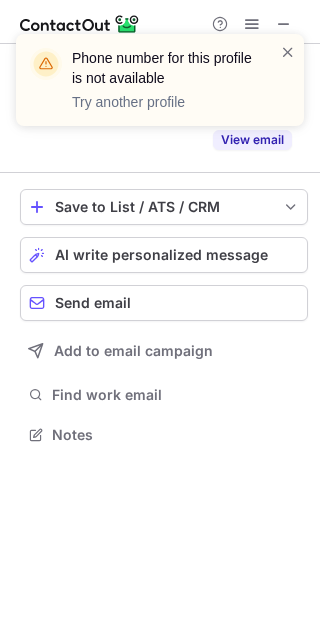 scroll, scrollTop: 388, scrollLeft: 320, axis: both 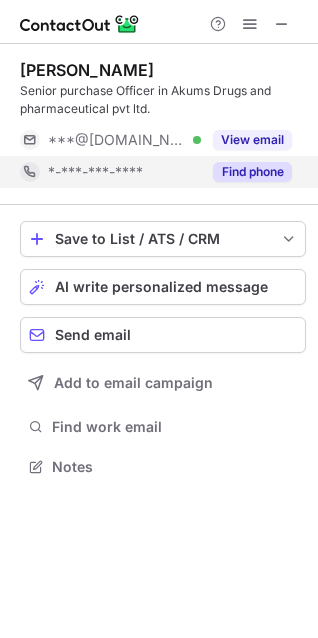 click on "Find phone" at bounding box center (252, 172) 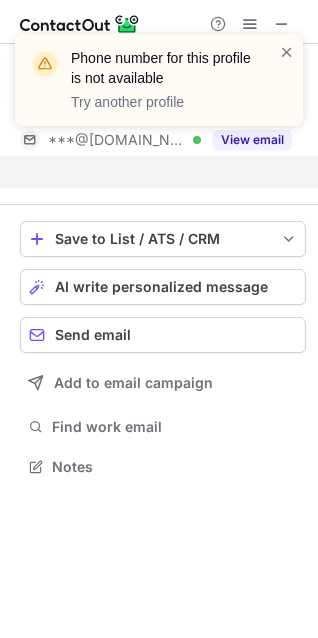 scroll, scrollTop: 420, scrollLeft: 318, axis: both 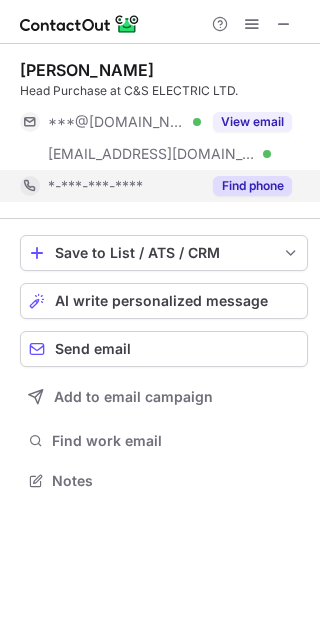 click on "Find phone" at bounding box center [252, 186] 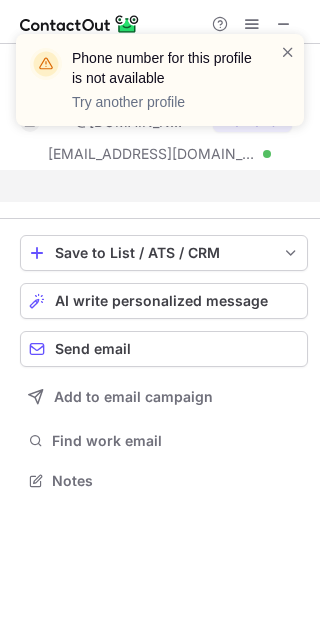 scroll, scrollTop: 434, scrollLeft: 320, axis: both 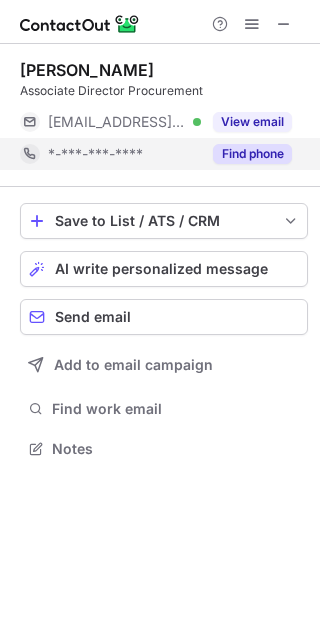 click on "Find phone" at bounding box center [252, 154] 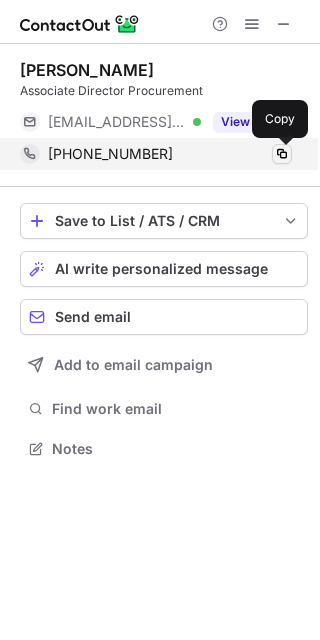 click at bounding box center [282, 154] 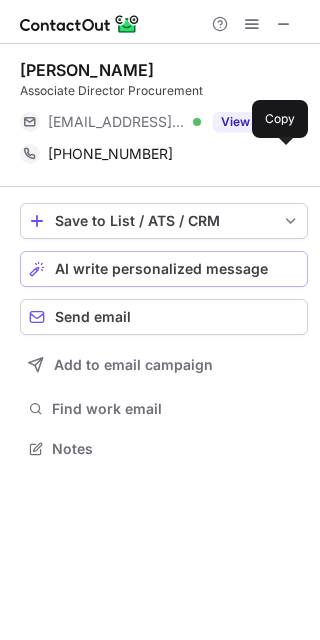 type 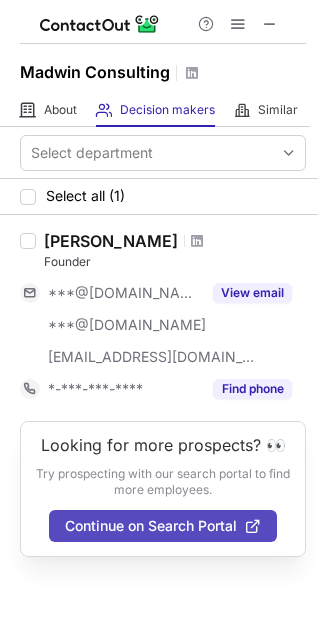 scroll, scrollTop: 0, scrollLeft: 0, axis: both 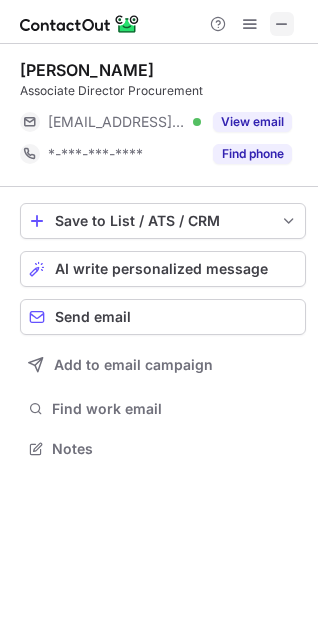 click at bounding box center [282, 24] 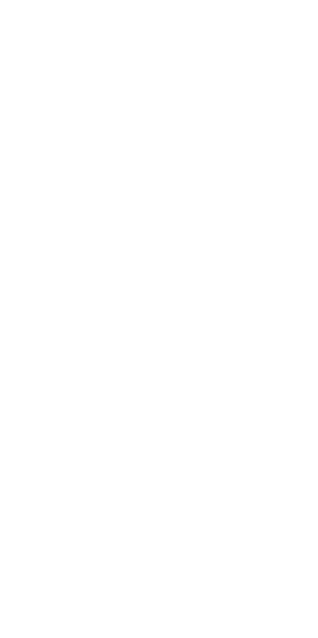 scroll, scrollTop: 0, scrollLeft: 0, axis: both 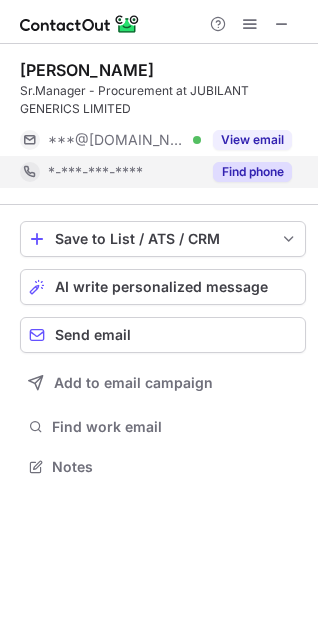 click on "Find phone" at bounding box center (252, 172) 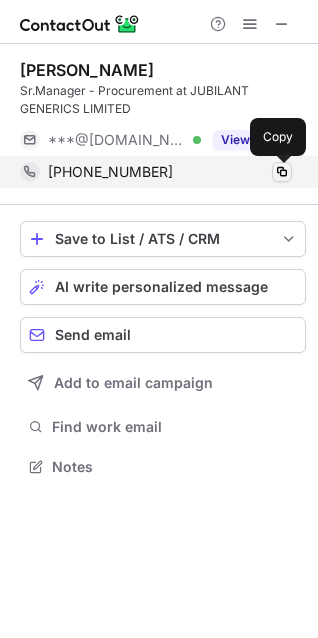 click at bounding box center [282, 172] 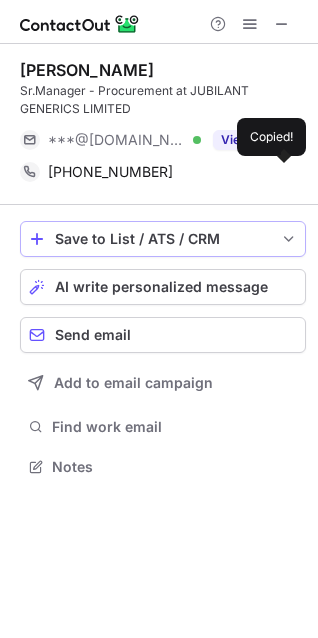 type 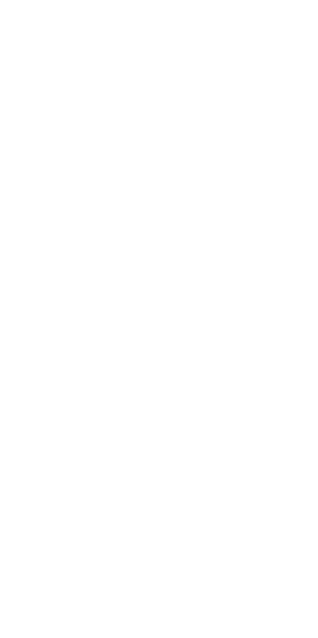 scroll, scrollTop: 0, scrollLeft: 0, axis: both 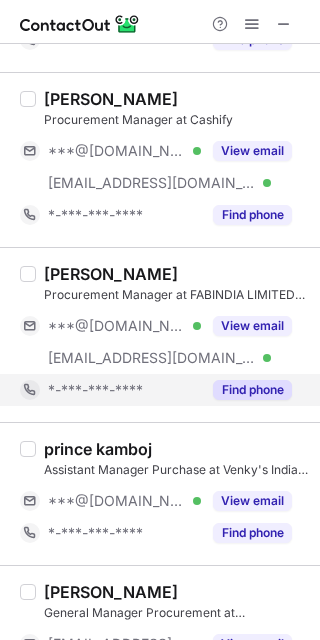 click on "Find phone" at bounding box center [252, 390] 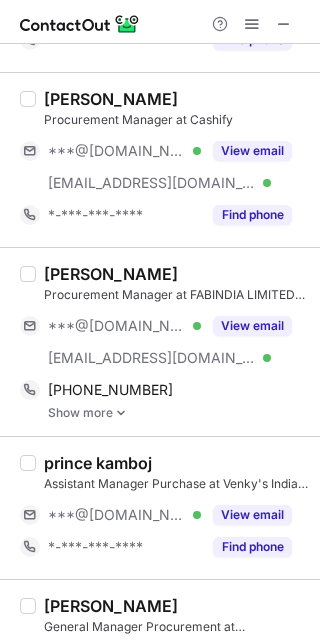 click at bounding box center (121, 413) 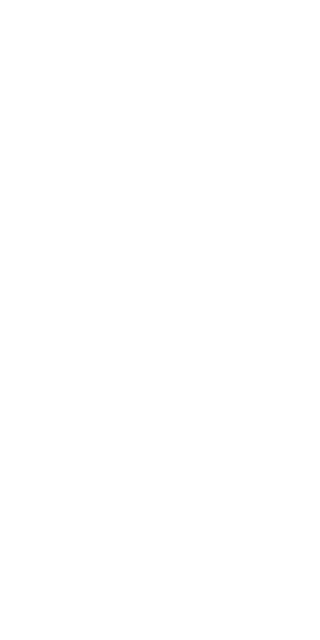 scroll, scrollTop: 0, scrollLeft: 0, axis: both 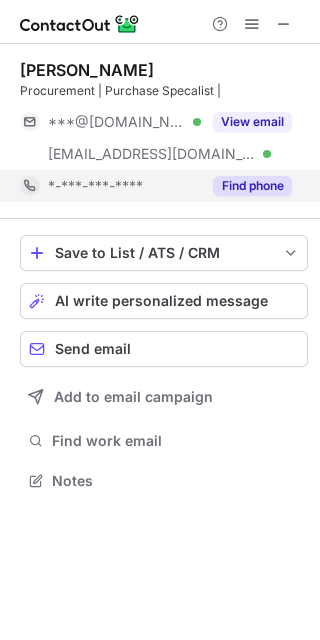 click on "Find phone" at bounding box center (252, 186) 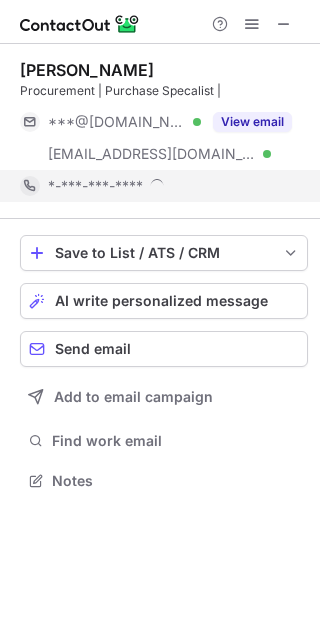 scroll, scrollTop: 10, scrollLeft: 10, axis: both 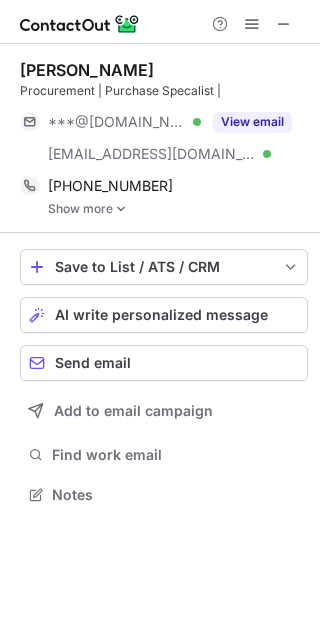 click at bounding box center (121, 209) 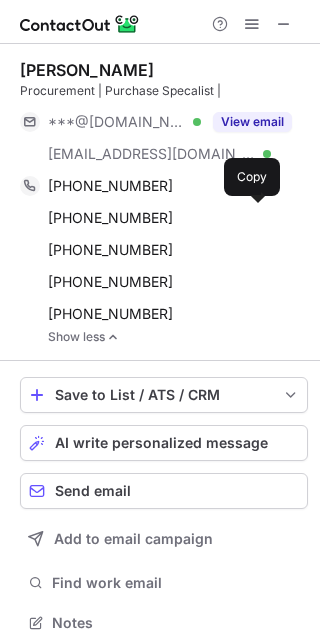 scroll, scrollTop: 10, scrollLeft: 9, axis: both 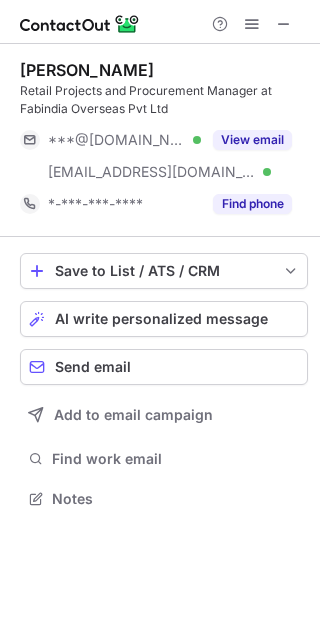 drag, startPoint x: 257, startPoint y: 207, endPoint x: 216, endPoint y: 236, distance: 50.219517 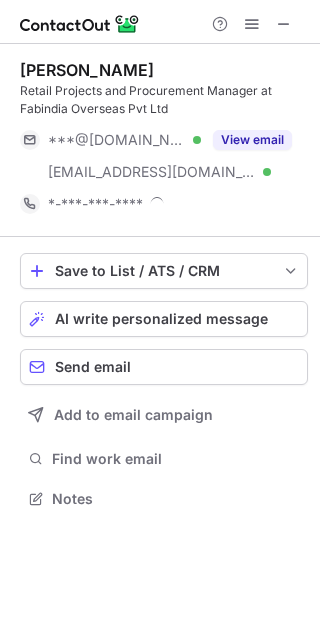 scroll, scrollTop: 10, scrollLeft: 10, axis: both 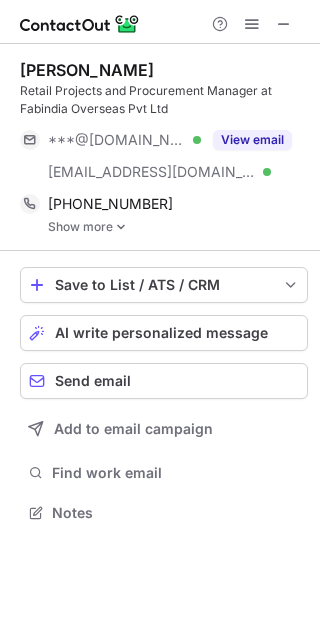 click on "Show more" at bounding box center (178, 227) 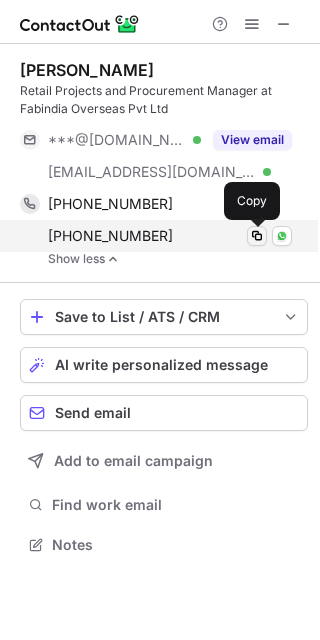 click at bounding box center (257, 236) 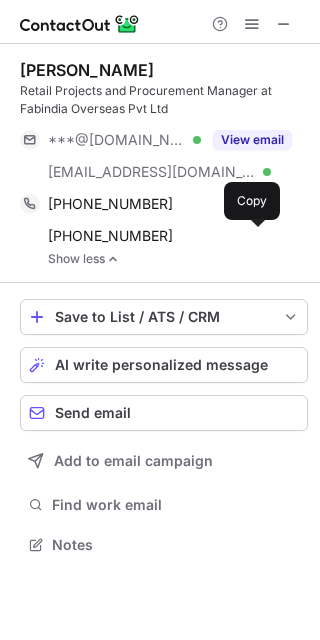 type 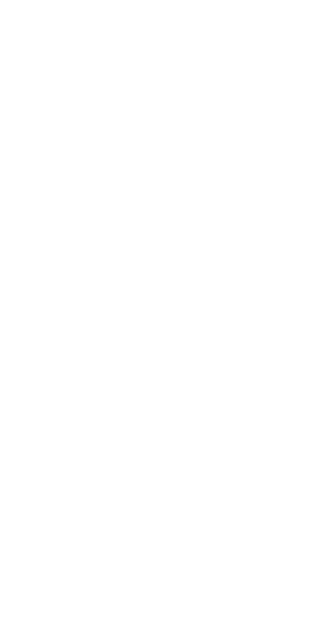 scroll, scrollTop: 0, scrollLeft: 0, axis: both 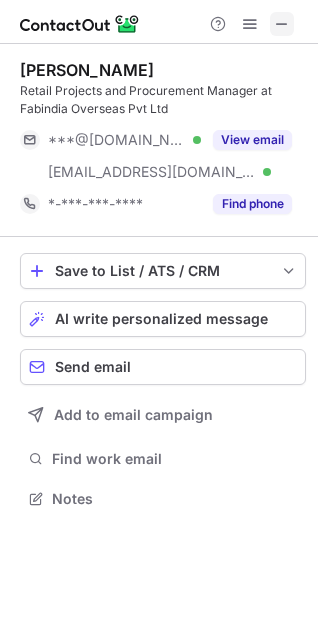 click at bounding box center [282, 24] 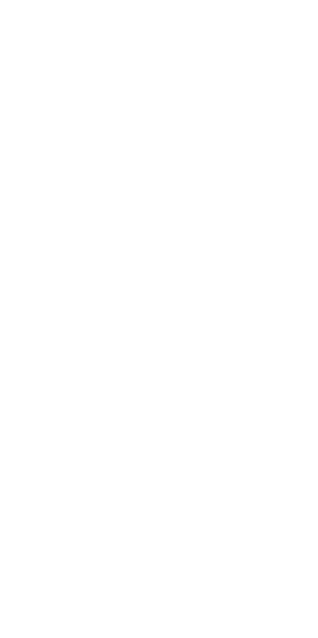 scroll, scrollTop: 0, scrollLeft: 0, axis: both 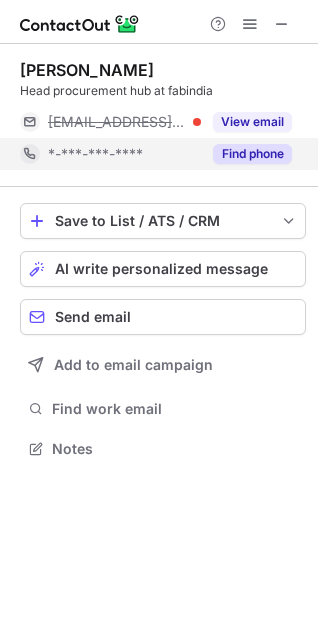 click on "Find phone" at bounding box center [246, 154] 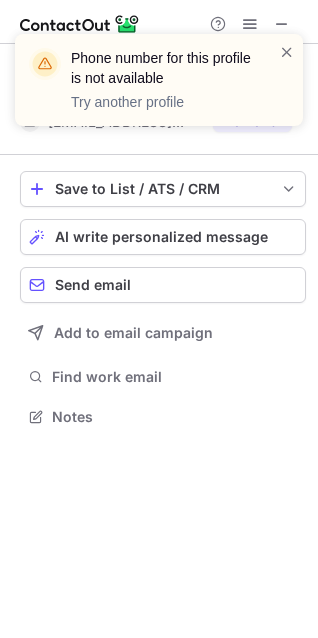 scroll, scrollTop: 440, scrollLeft: 318, axis: both 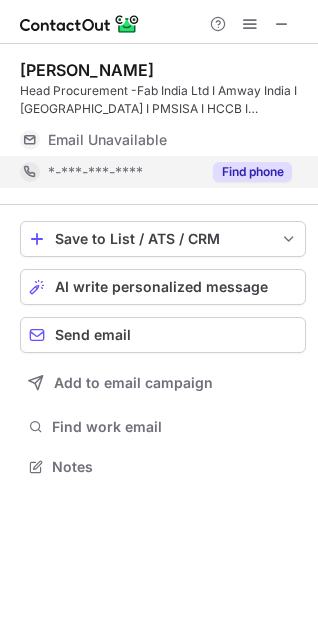 click on "Find phone" at bounding box center [252, 172] 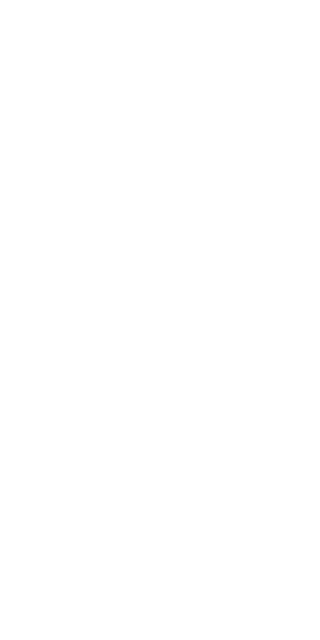 scroll, scrollTop: 0, scrollLeft: 0, axis: both 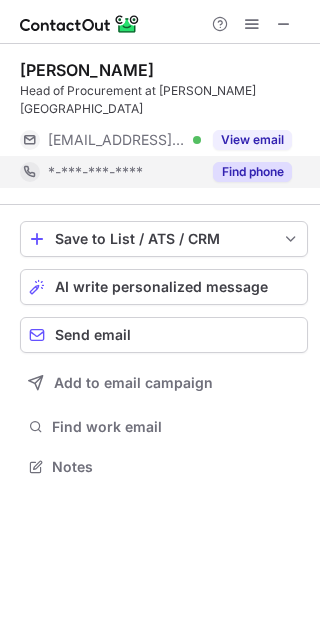 click on "Find phone" at bounding box center [252, 172] 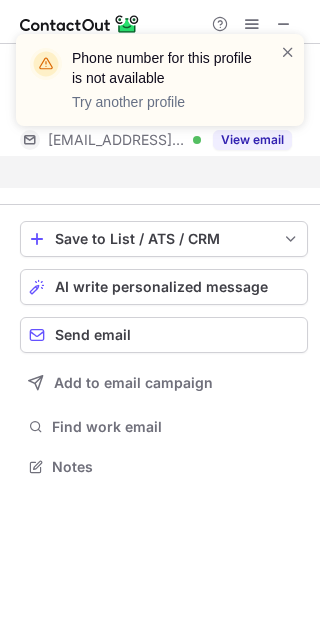 scroll, scrollTop: 402, scrollLeft: 320, axis: both 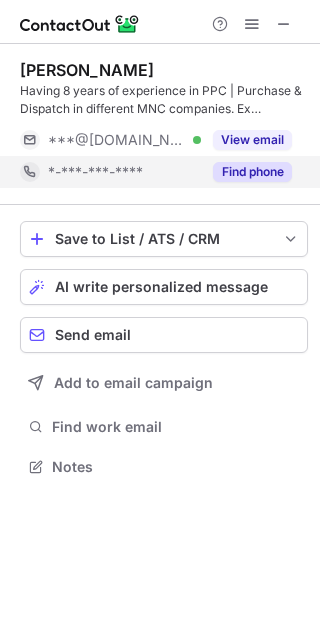 click on "Find phone" at bounding box center (252, 172) 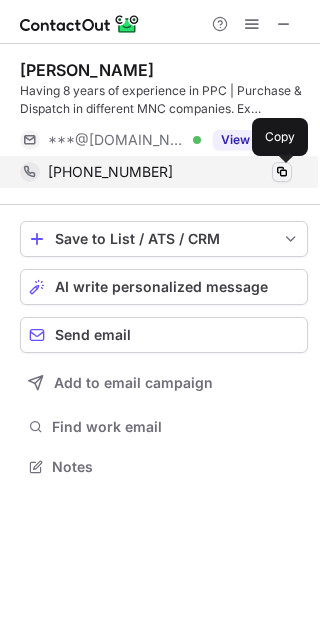 click at bounding box center [282, 172] 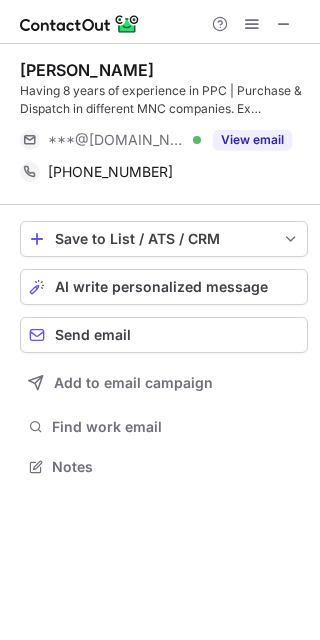 type 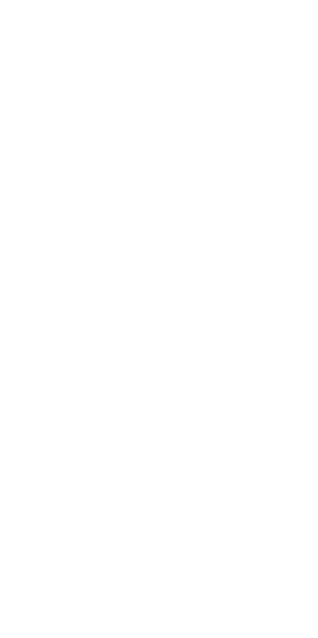 scroll, scrollTop: 0, scrollLeft: 0, axis: both 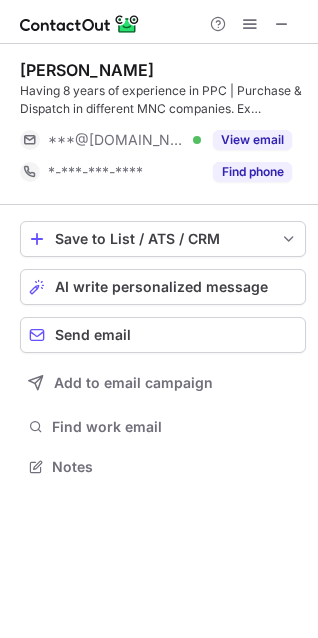 click at bounding box center [282, 24] 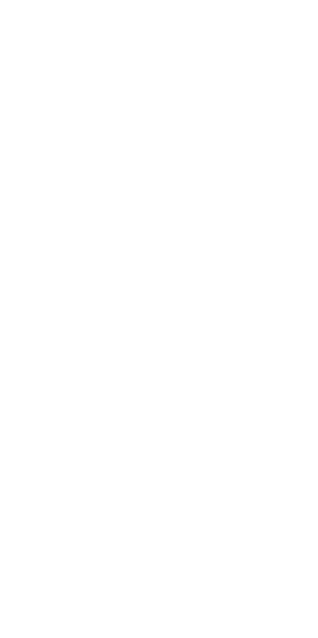 scroll, scrollTop: 0, scrollLeft: 0, axis: both 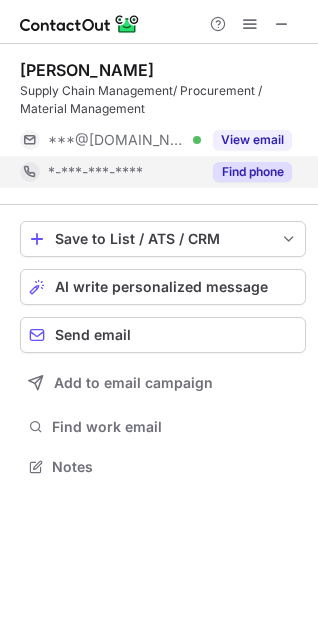 click on "Find phone" at bounding box center (252, 172) 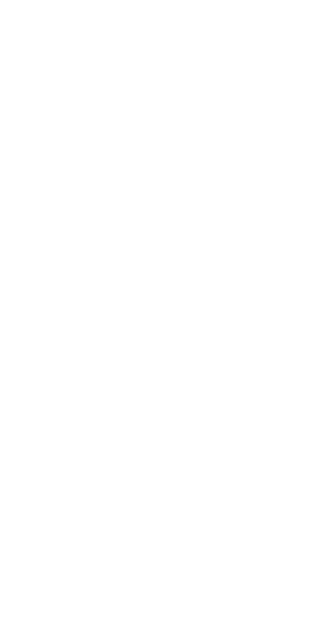 scroll, scrollTop: 0, scrollLeft: 0, axis: both 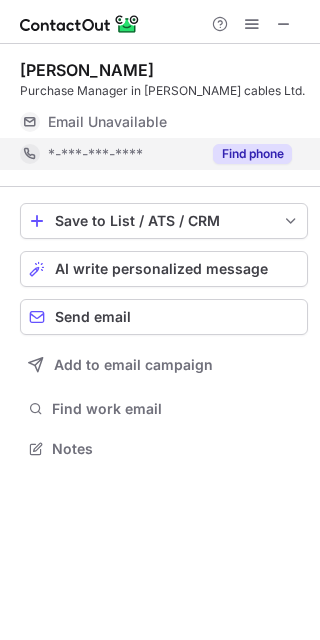 click on "Find phone" at bounding box center (246, 154) 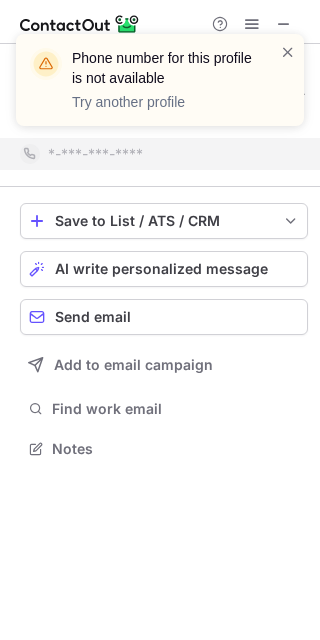 scroll, scrollTop: 402, scrollLeft: 320, axis: both 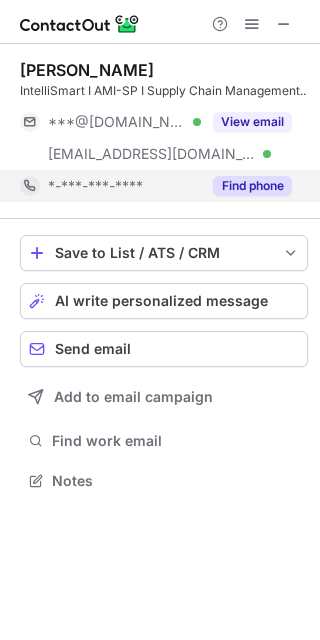 click on "Find phone" at bounding box center (252, 186) 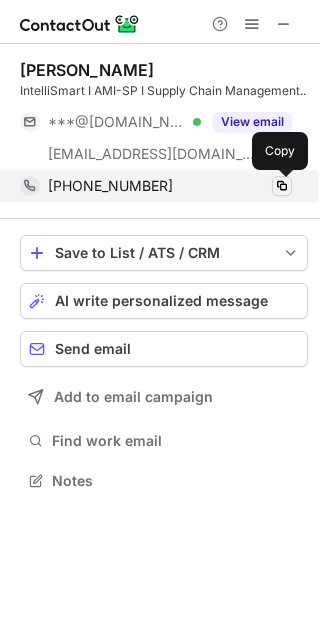 click at bounding box center (282, 186) 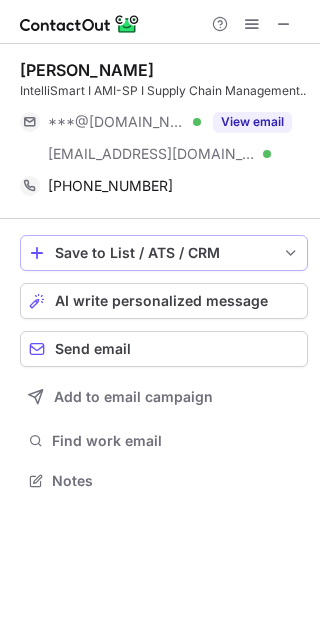 type 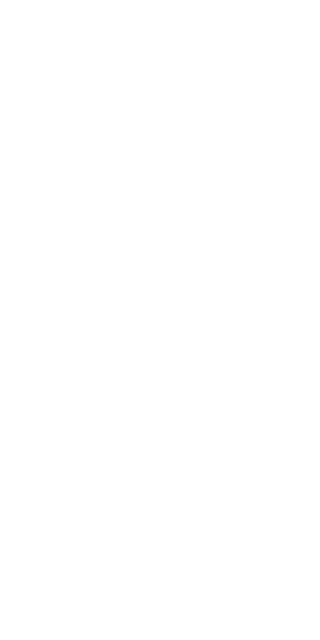 scroll, scrollTop: 0, scrollLeft: 0, axis: both 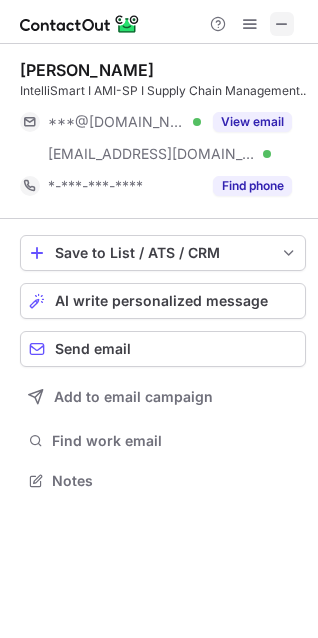 click at bounding box center [282, 24] 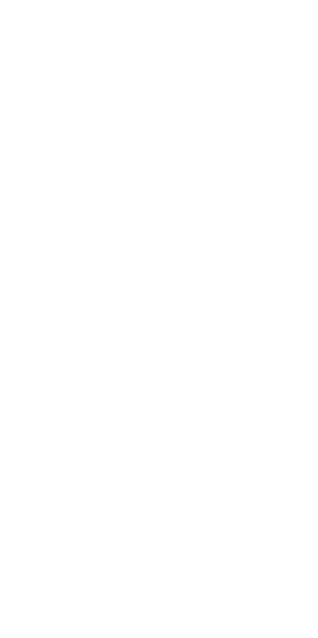 scroll, scrollTop: 0, scrollLeft: 0, axis: both 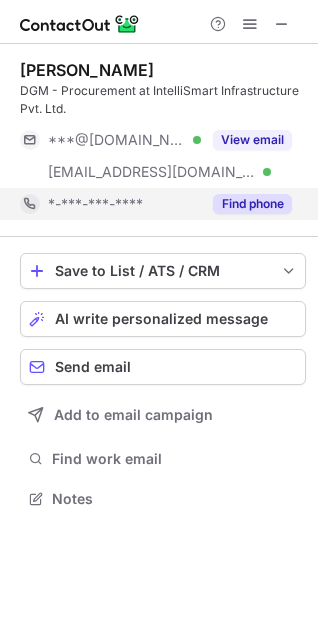click on "Find phone" at bounding box center (252, 204) 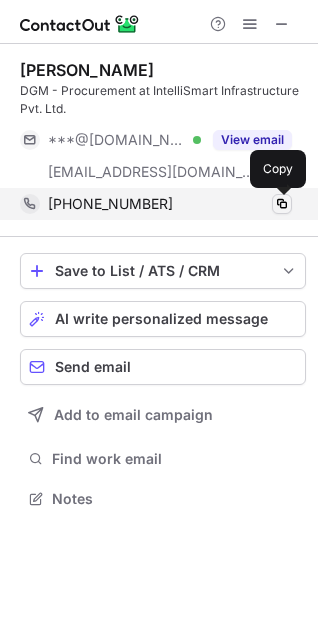 click at bounding box center [282, 204] 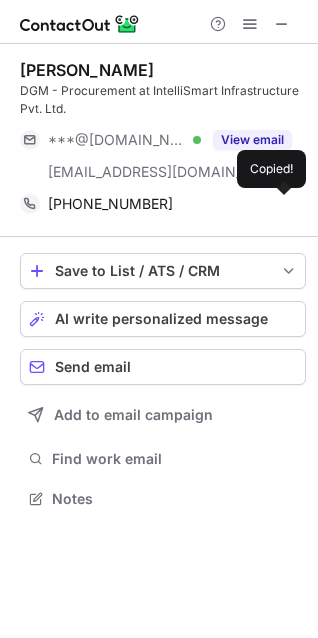 type 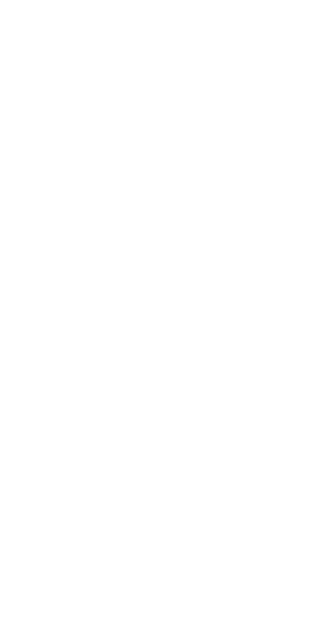 scroll, scrollTop: 0, scrollLeft: 0, axis: both 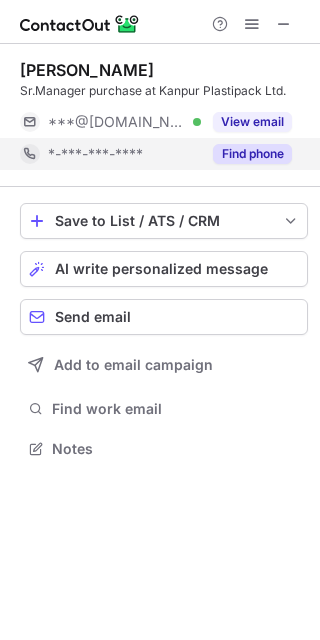 click on "Find phone" at bounding box center [252, 154] 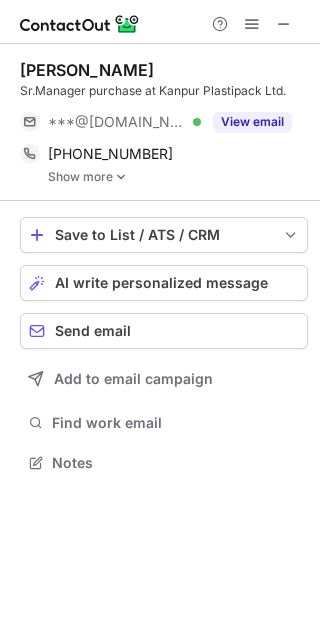 scroll, scrollTop: 10, scrollLeft: 10, axis: both 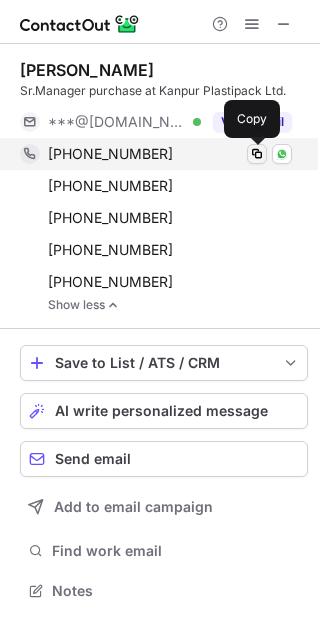 click at bounding box center [257, 154] 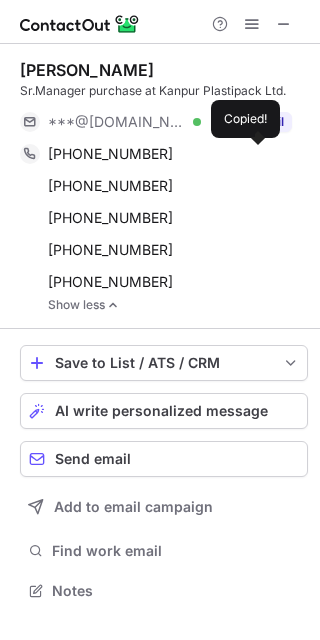 type 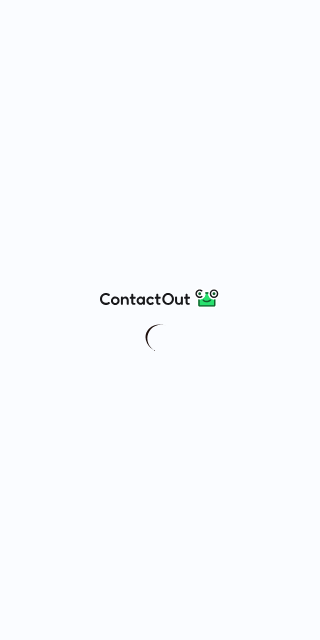 scroll, scrollTop: 0, scrollLeft: 0, axis: both 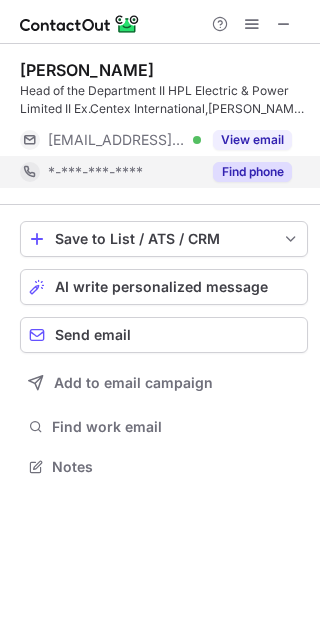 click on "Find phone" at bounding box center [252, 172] 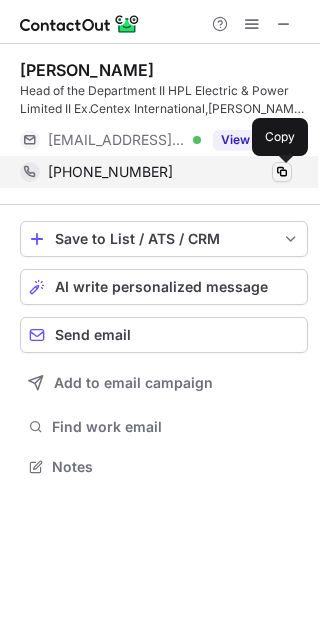 click at bounding box center (282, 172) 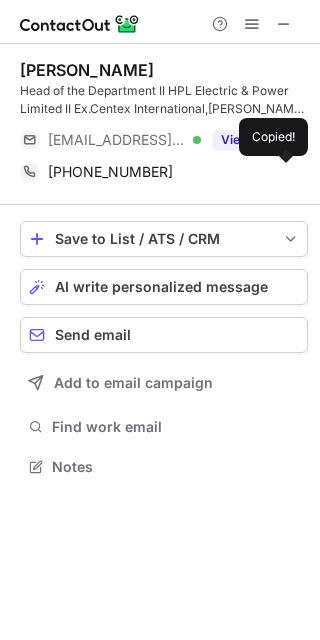 type 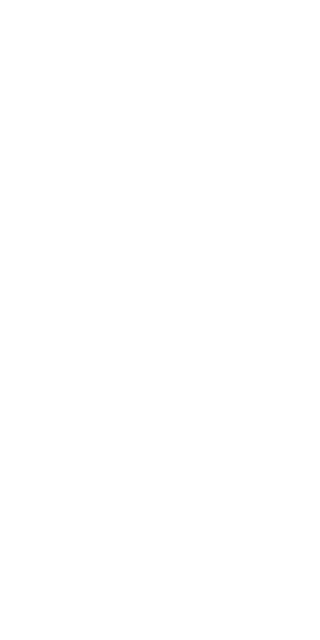 scroll, scrollTop: 0, scrollLeft: 0, axis: both 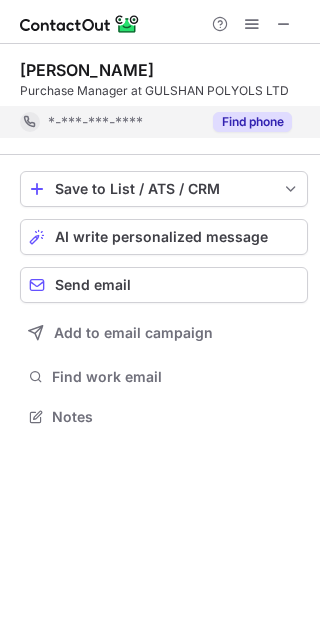 click on "Find phone" at bounding box center [252, 122] 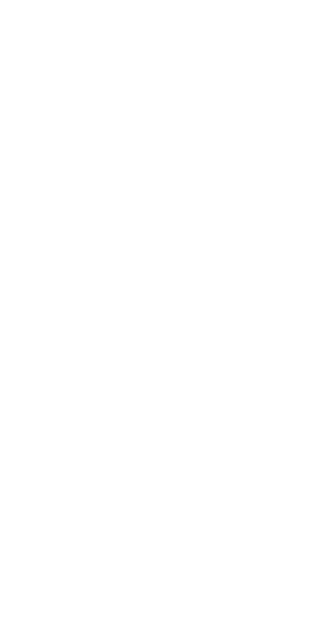 scroll, scrollTop: 0, scrollLeft: 0, axis: both 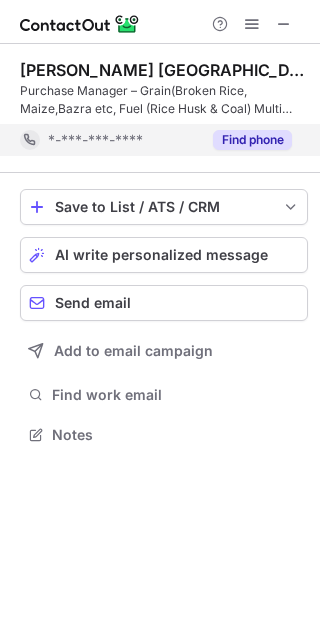 click on "Find phone" at bounding box center (252, 140) 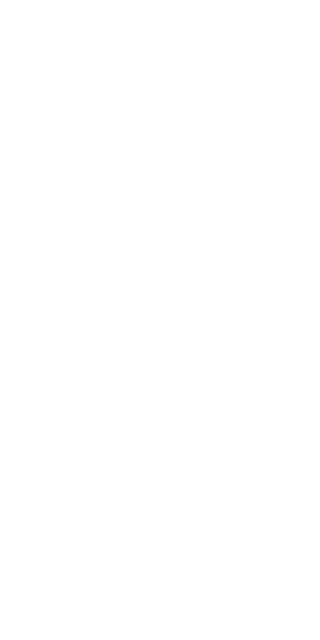 scroll, scrollTop: 0, scrollLeft: 0, axis: both 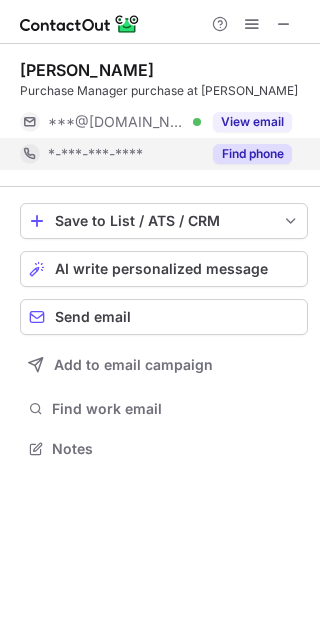 click on "Find phone" at bounding box center [252, 154] 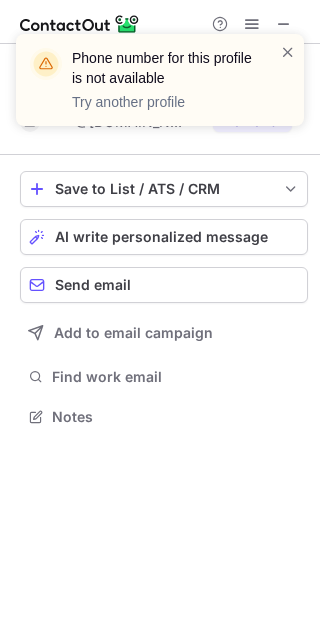 scroll, scrollTop: 402, scrollLeft: 320, axis: both 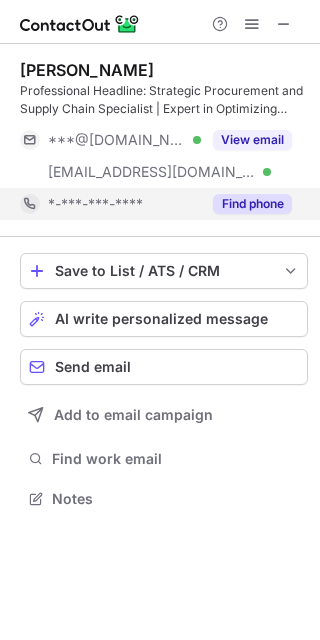 click on "Find phone" at bounding box center [252, 204] 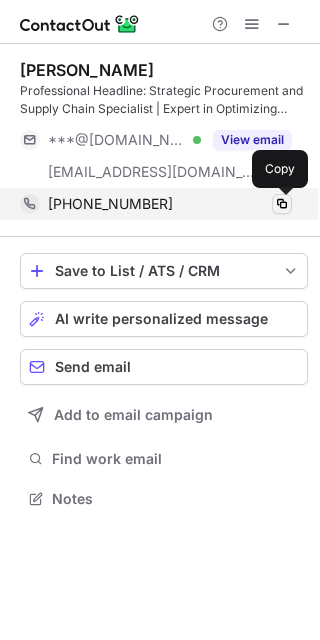 click at bounding box center [282, 204] 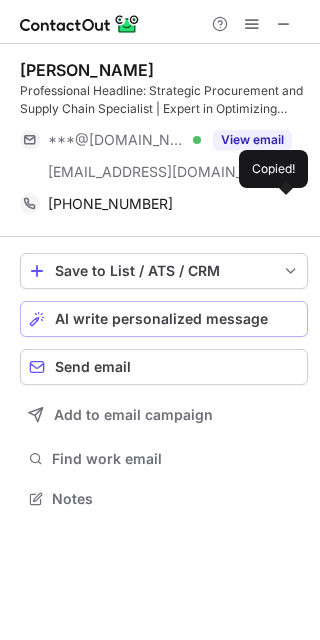 type 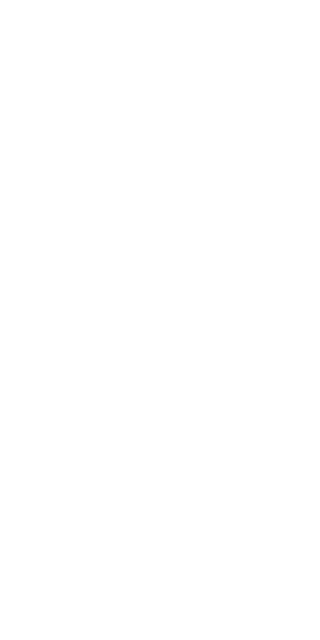 scroll, scrollTop: 0, scrollLeft: 0, axis: both 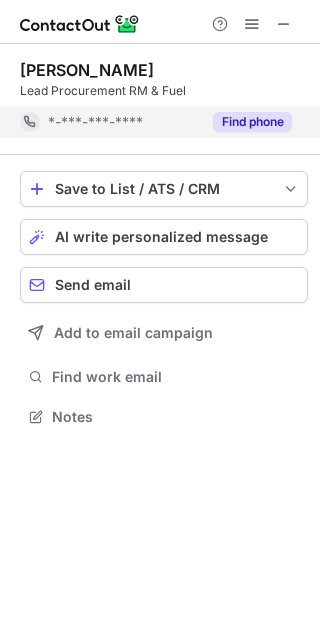 click on "Find phone" at bounding box center [246, 122] 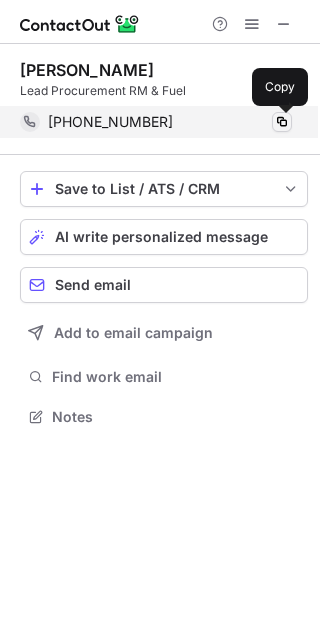 click at bounding box center (282, 122) 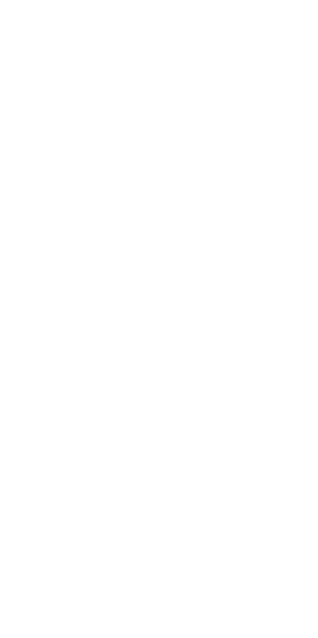scroll, scrollTop: 0, scrollLeft: 0, axis: both 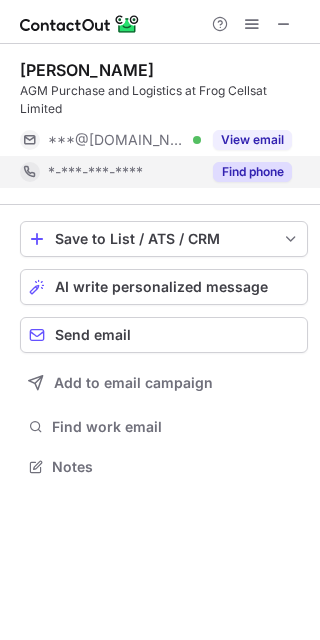 click on "Find phone" at bounding box center (252, 172) 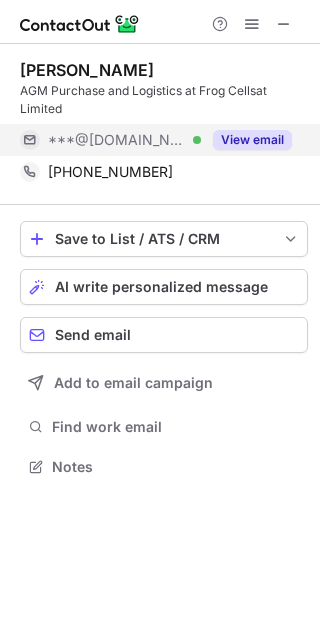 click on "View email" at bounding box center (252, 140) 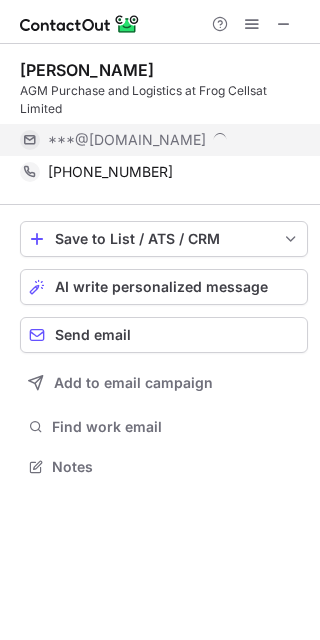 scroll, scrollTop: 10, scrollLeft: 10, axis: both 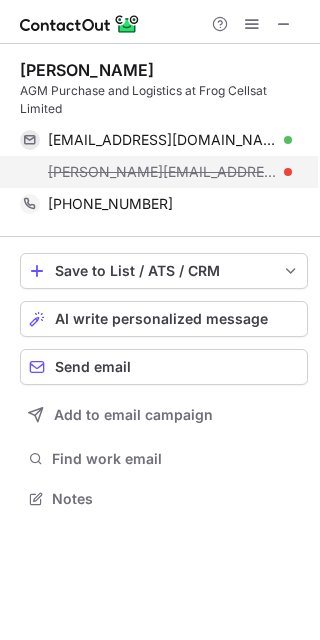 click on "bhagvati@frogcellsat.com" at bounding box center (170, 172) 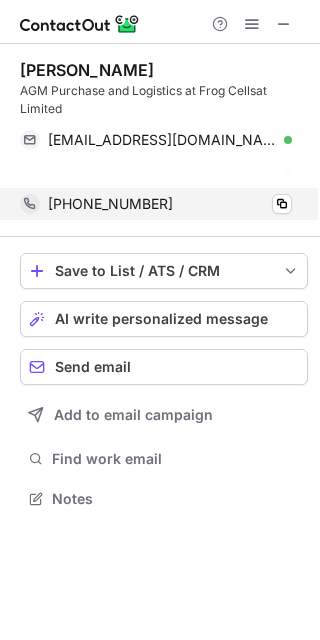 scroll, scrollTop: 452, scrollLeft: 320, axis: both 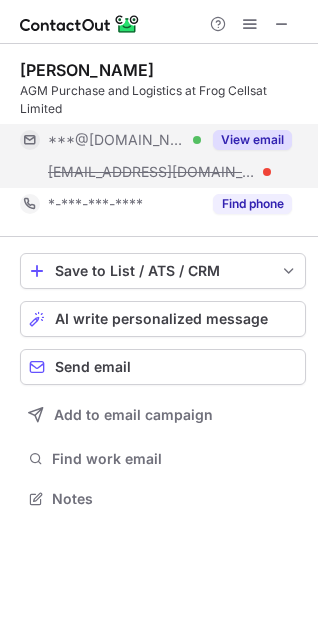 click on "View email" at bounding box center [252, 140] 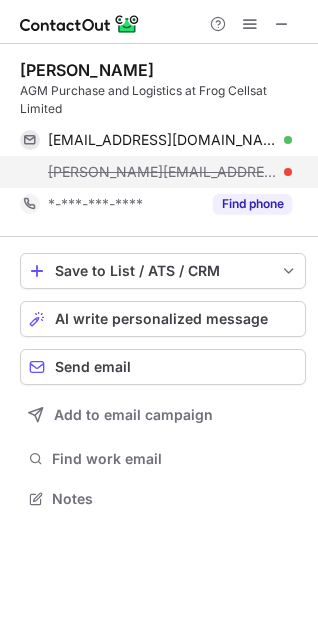 click on "bhagvati@frogcellsat.com" at bounding box center [170, 172] 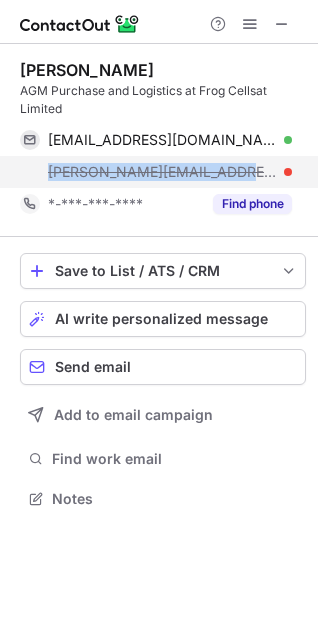 drag, startPoint x: 49, startPoint y: 176, endPoint x: 216, endPoint y: 175, distance: 167.00299 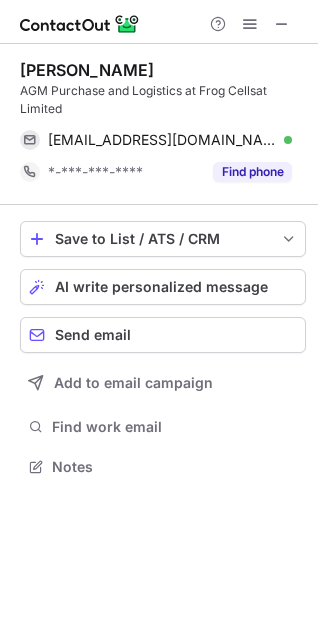 scroll, scrollTop: 452, scrollLeft: 318, axis: both 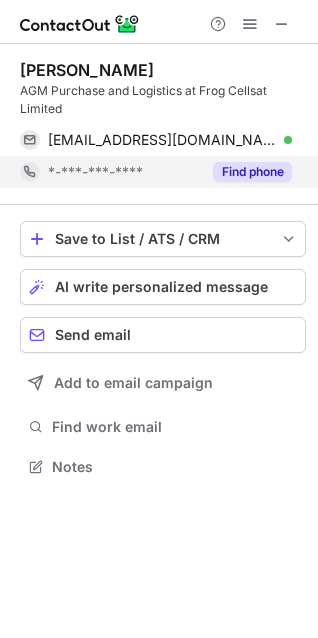 click on "Find phone" at bounding box center (252, 172) 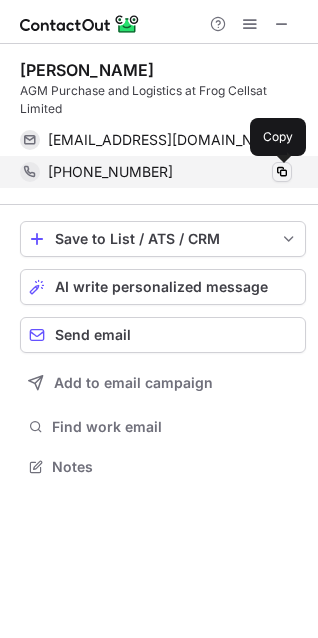 click at bounding box center [282, 172] 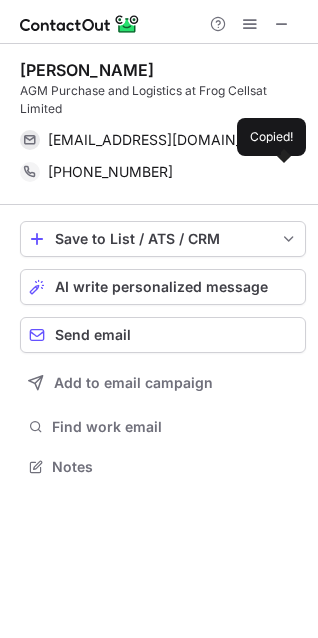 type 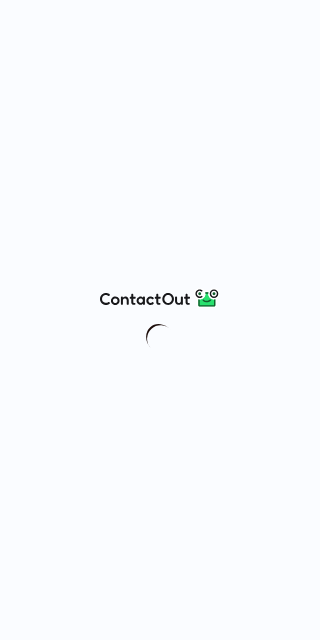 scroll, scrollTop: 0, scrollLeft: 0, axis: both 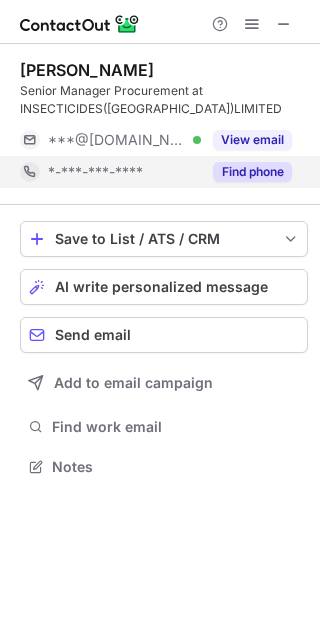 click on "Find phone" at bounding box center [252, 172] 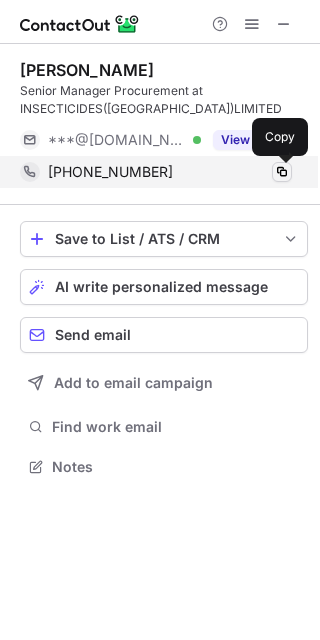 click at bounding box center [282, 172] 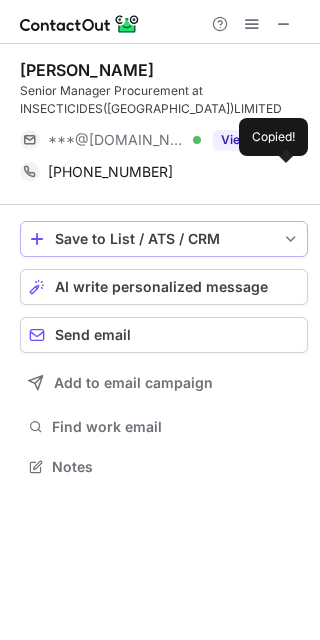 type 